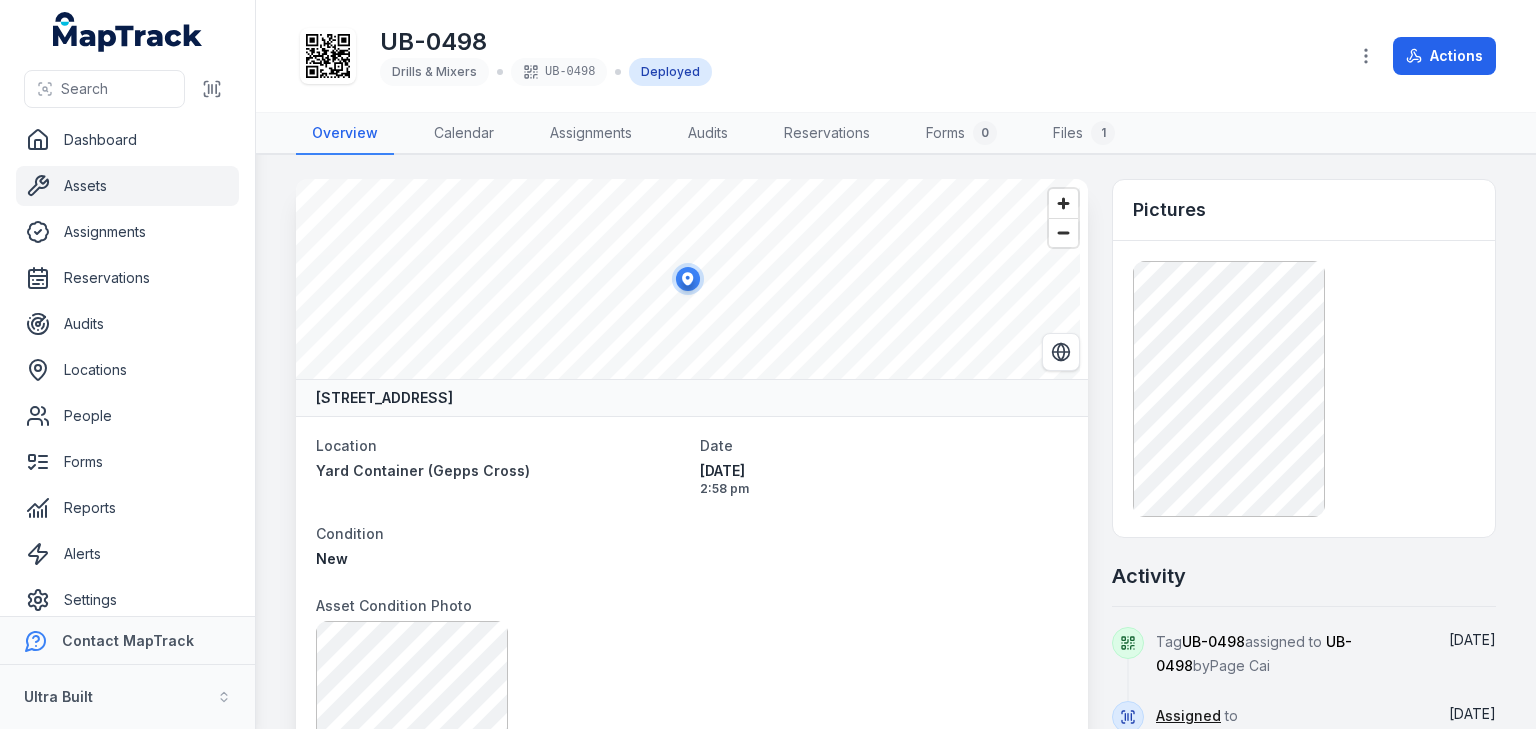 scroll, scrollTop: 0, scrollLeft: 0, axis: both 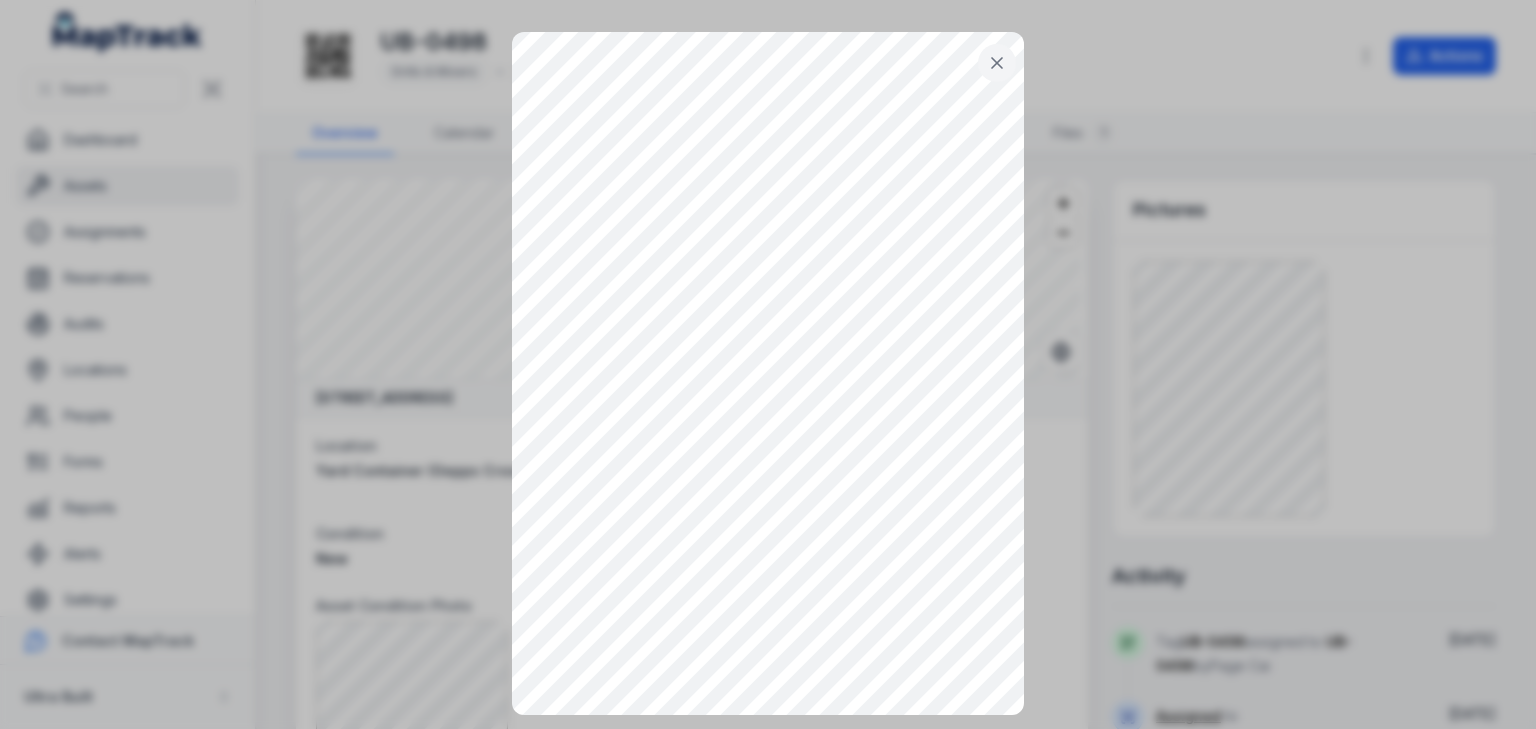 click 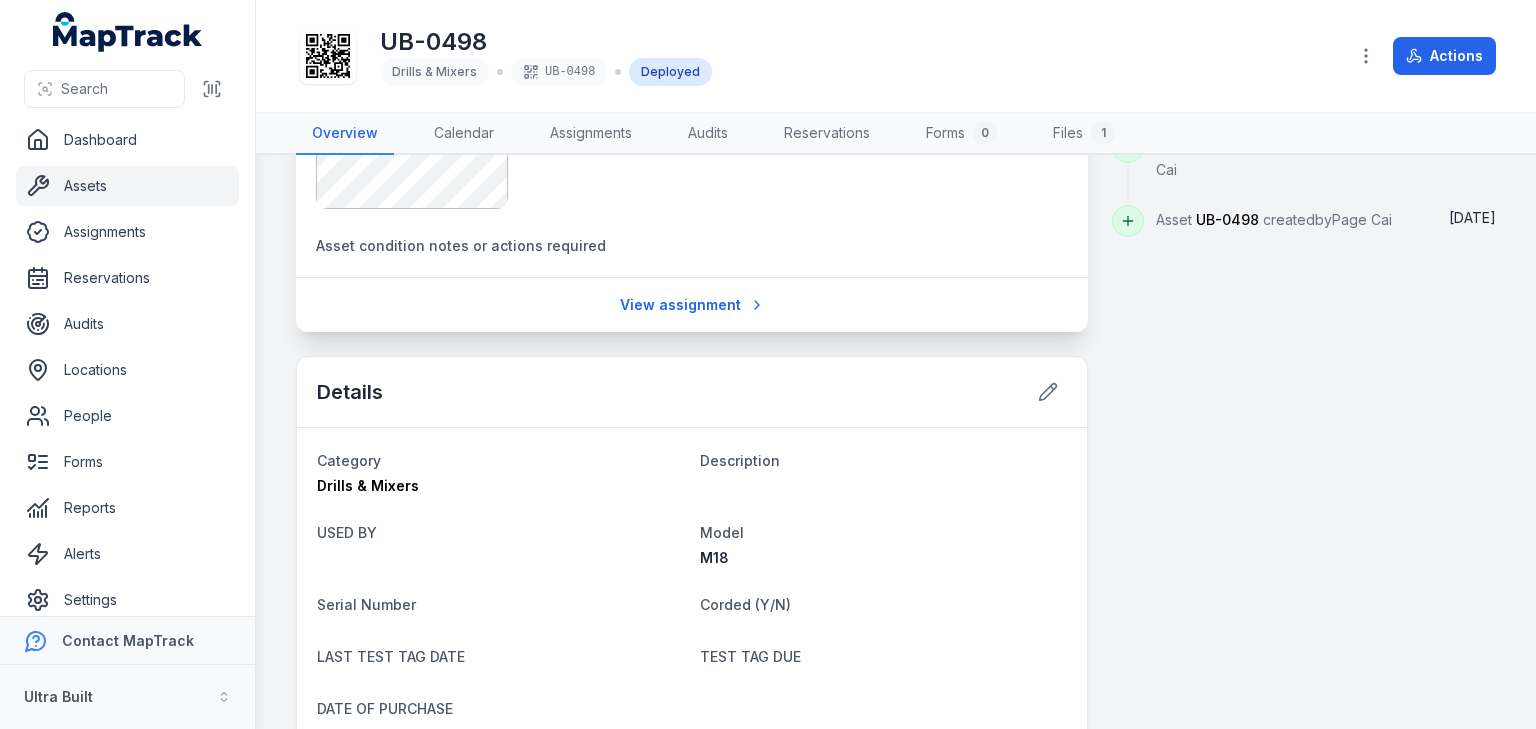 scroll, scrollTop: 880, scrollLeft: 0, axis: vertical 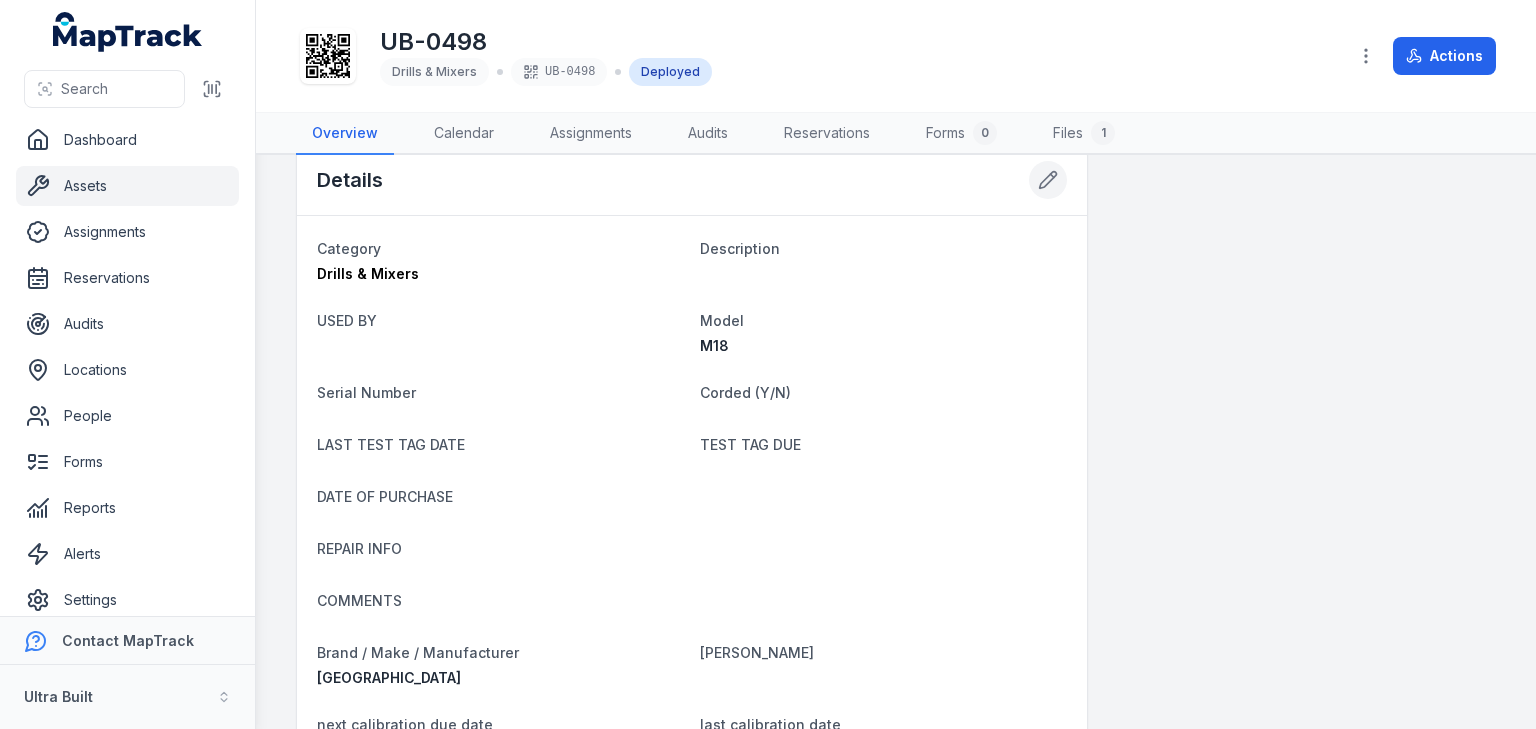 click at bounding box center (1048, 180) 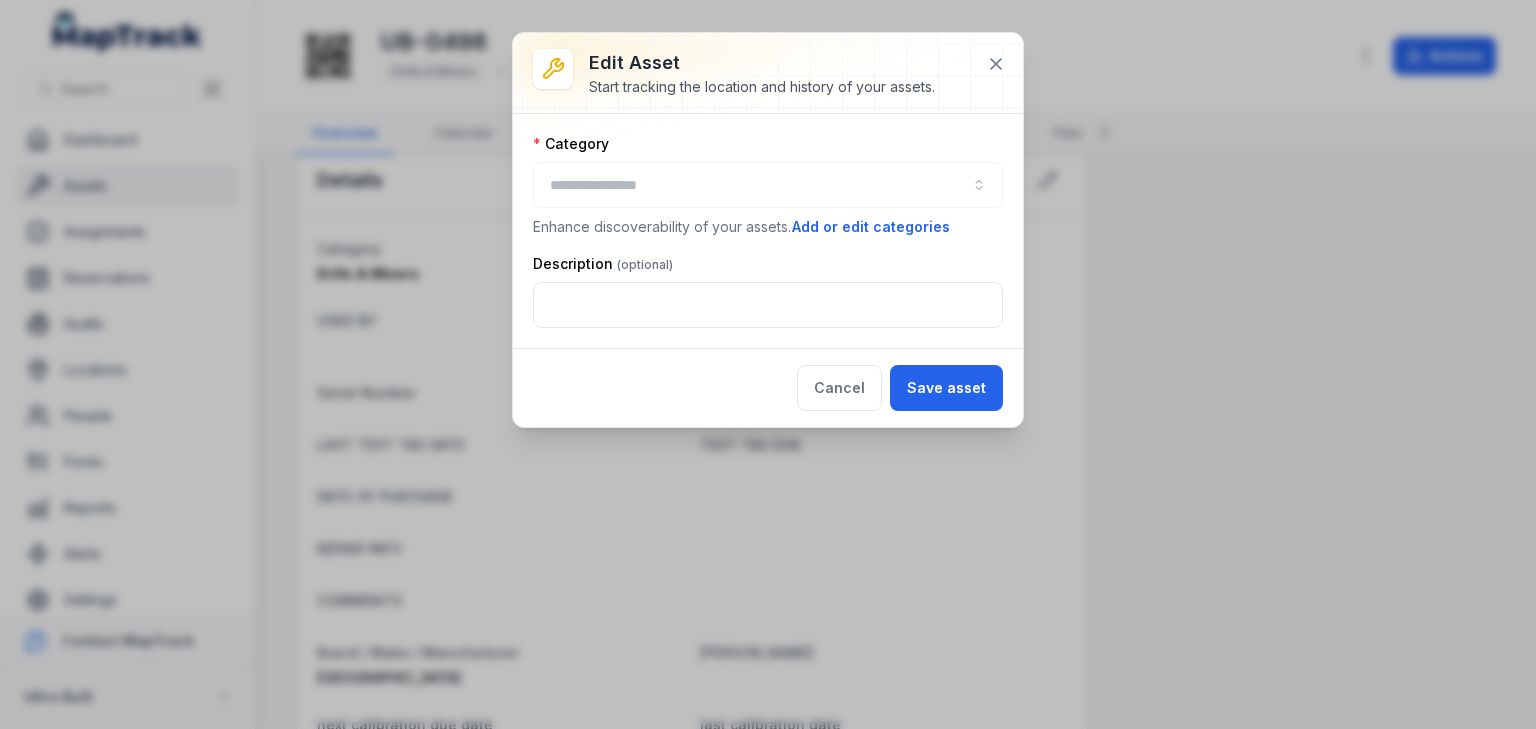 type on "**********" 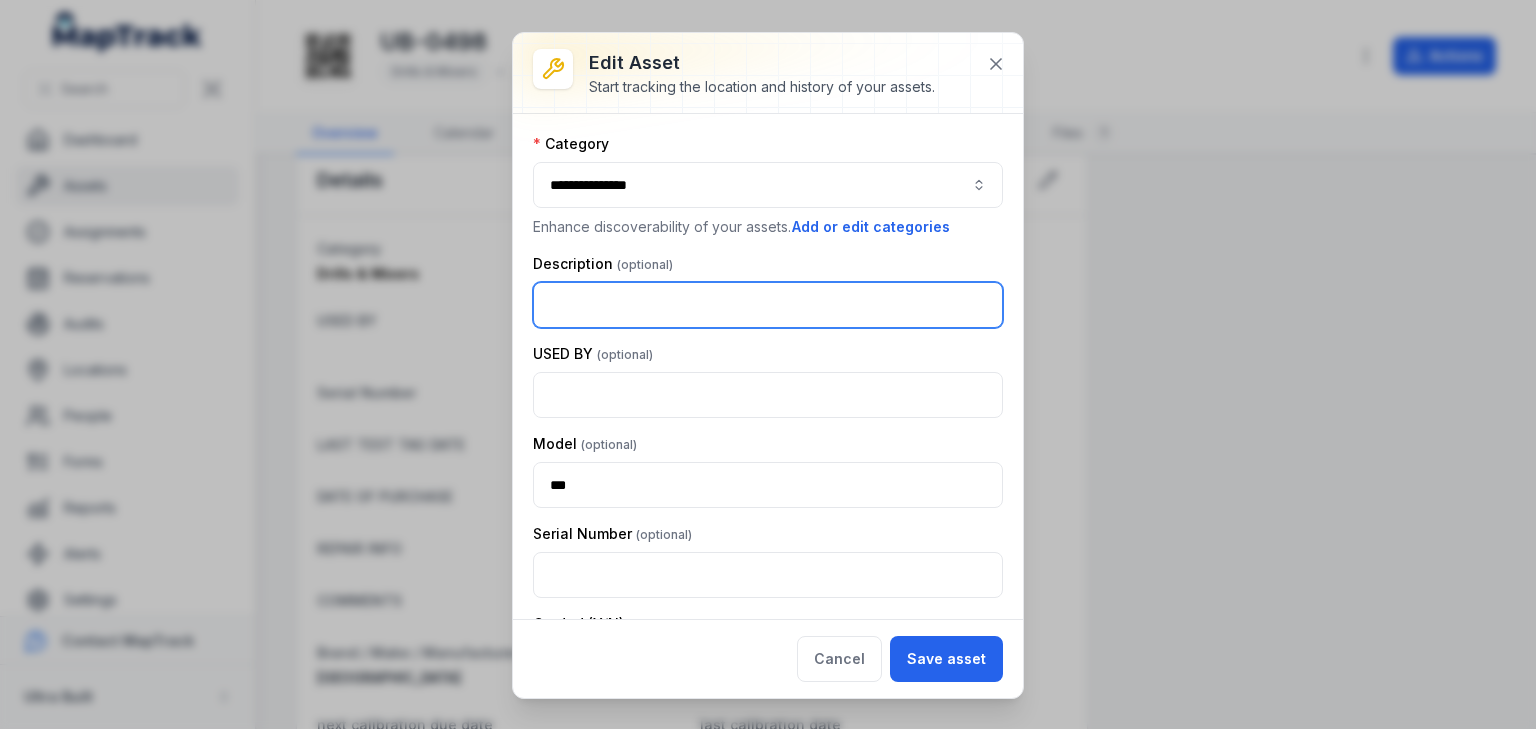 click at bounding box center (768, 305) 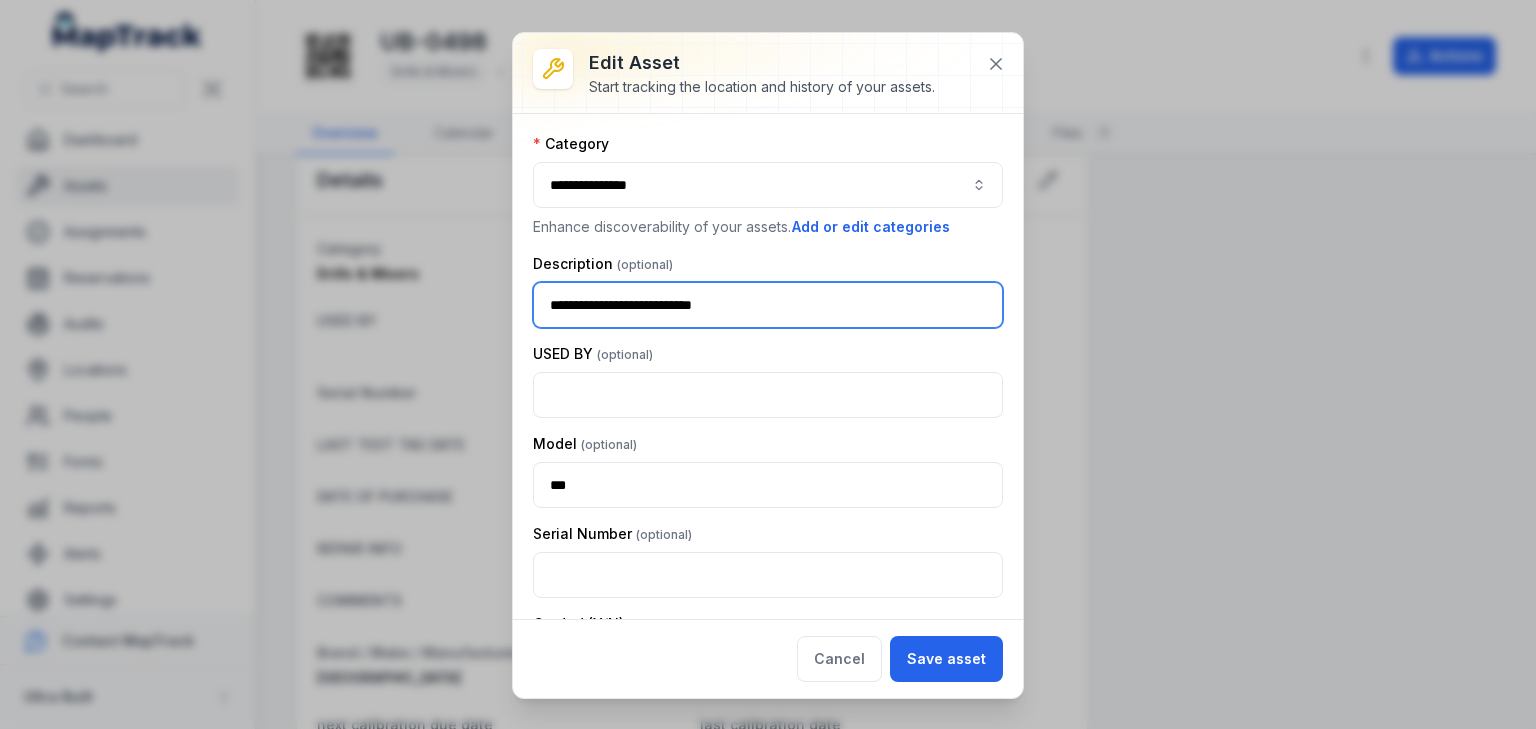 type on "**********" 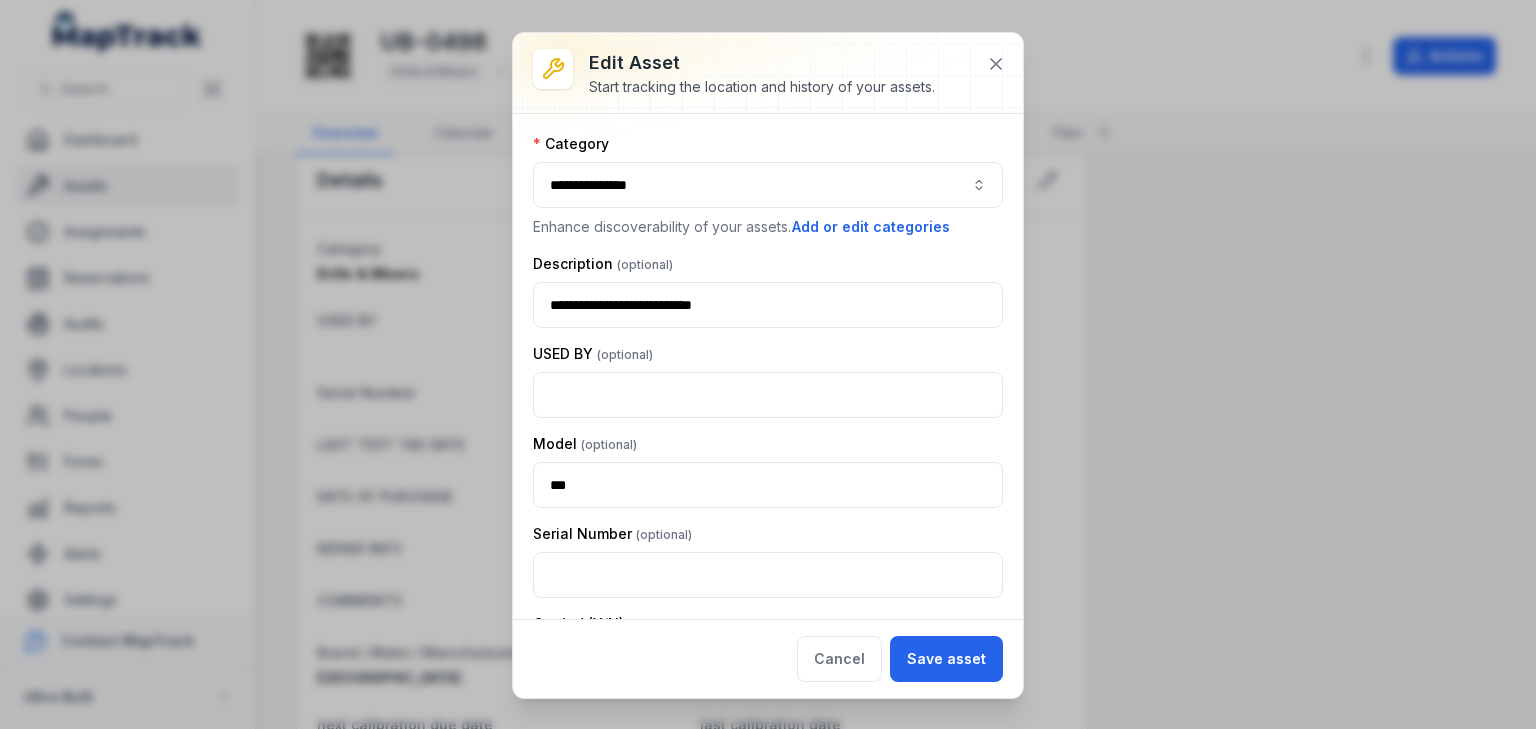 click on "Model" at bounding box center (768, 444) 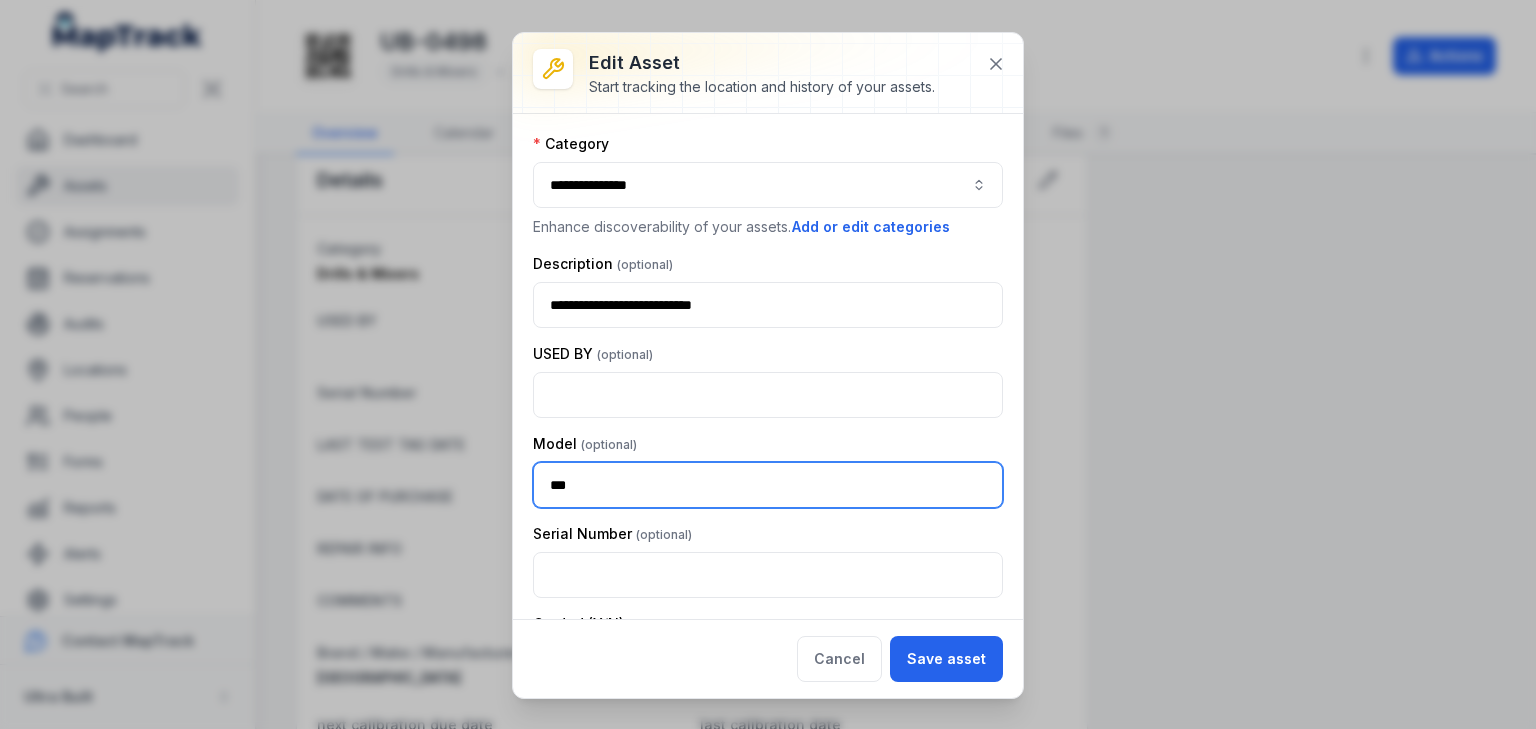 click on "***" at bounding box center [768, 485] 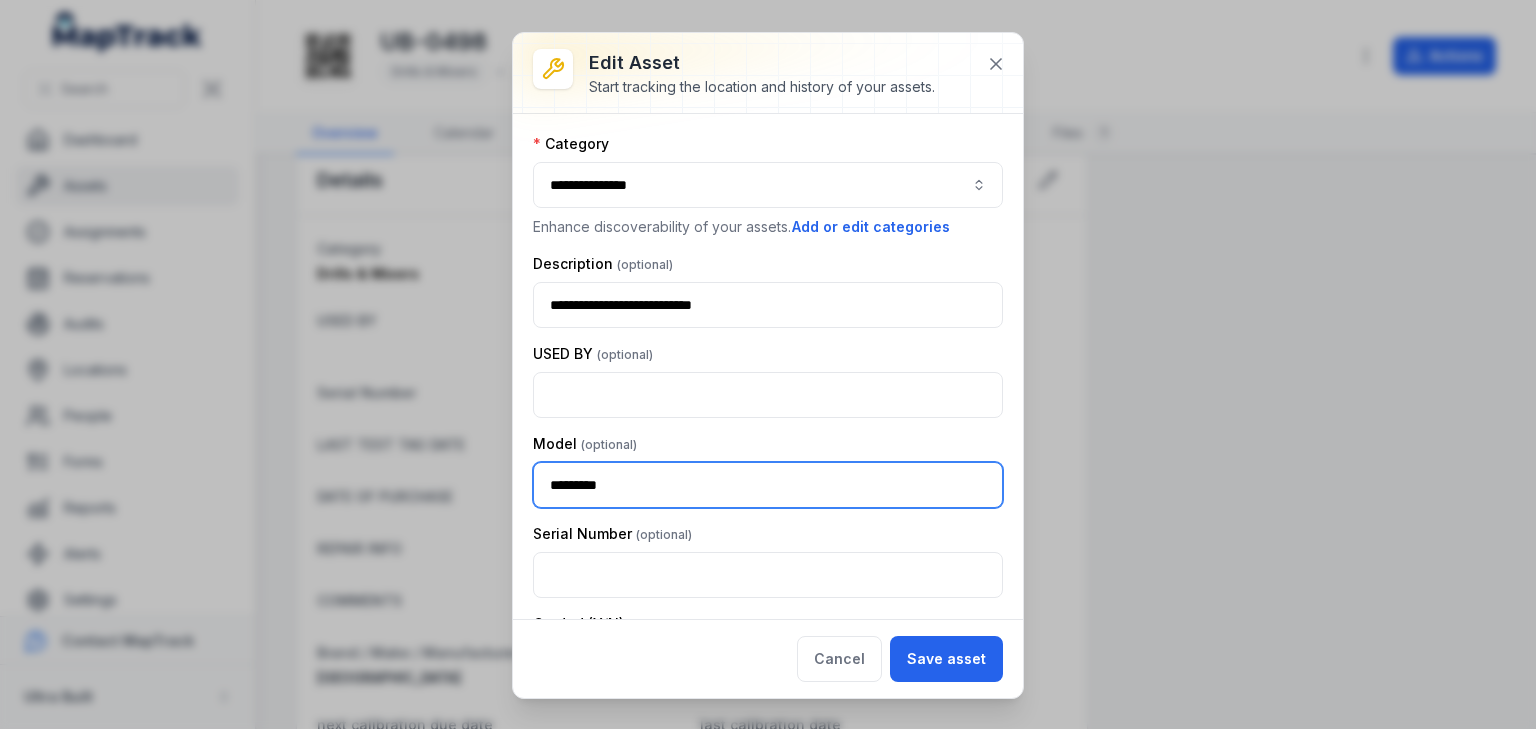 drag, startPoint x: 612, startPoint y: 480, endPoint x: 635, endPoint y: 476, distance: 23.345236 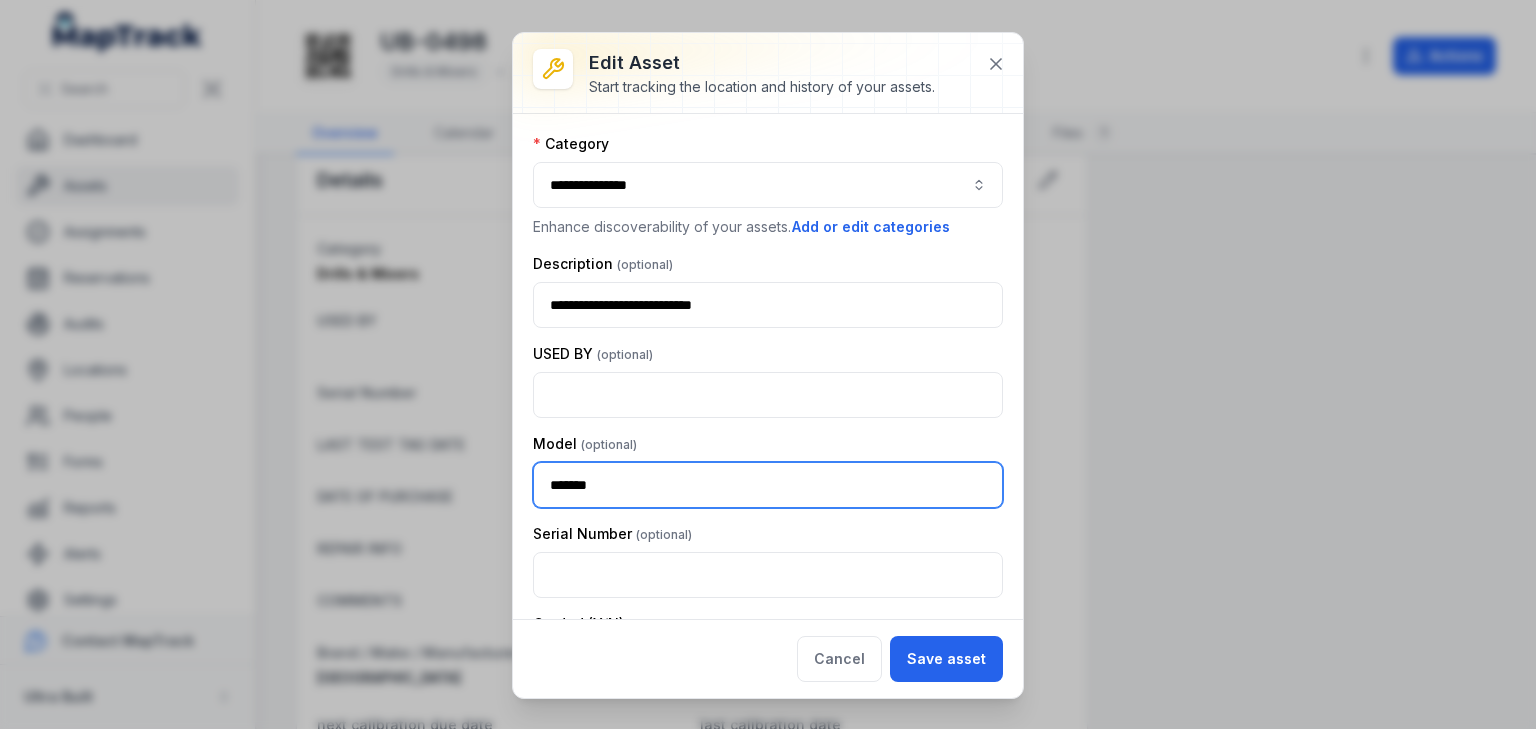 type on "*******" 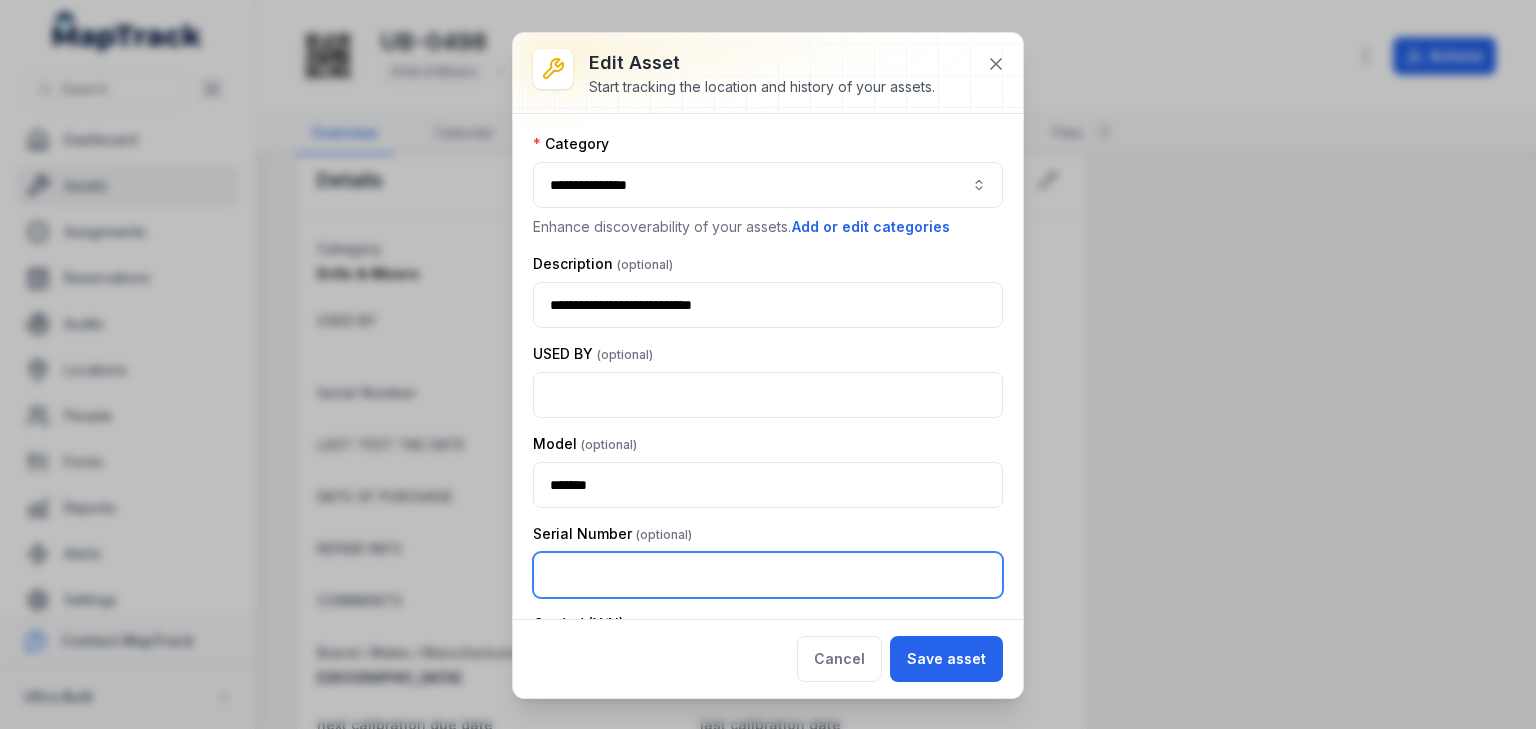click at bounding box center [768, 575] 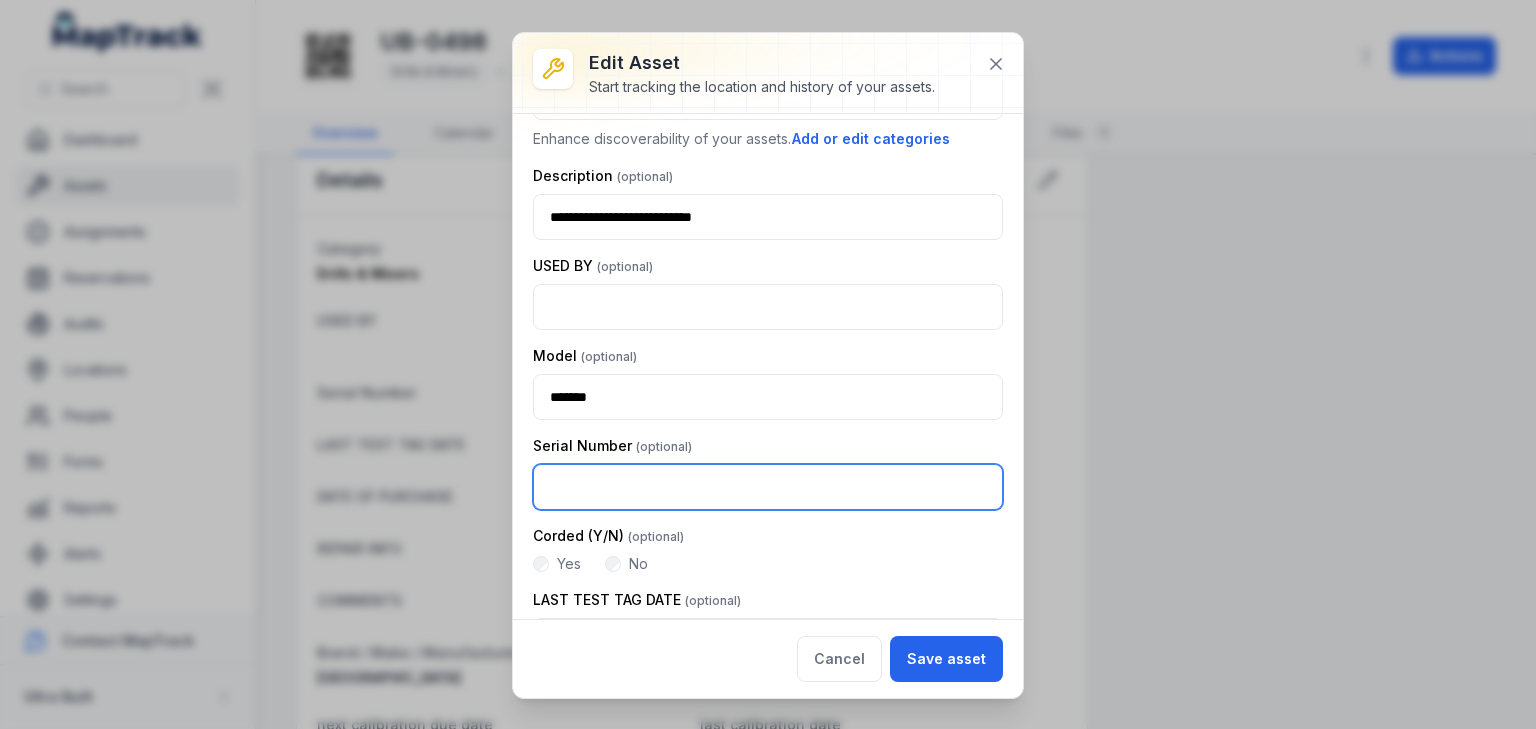 scroll, scrollTop: 160, scrollLeft: 0, axis: vertical 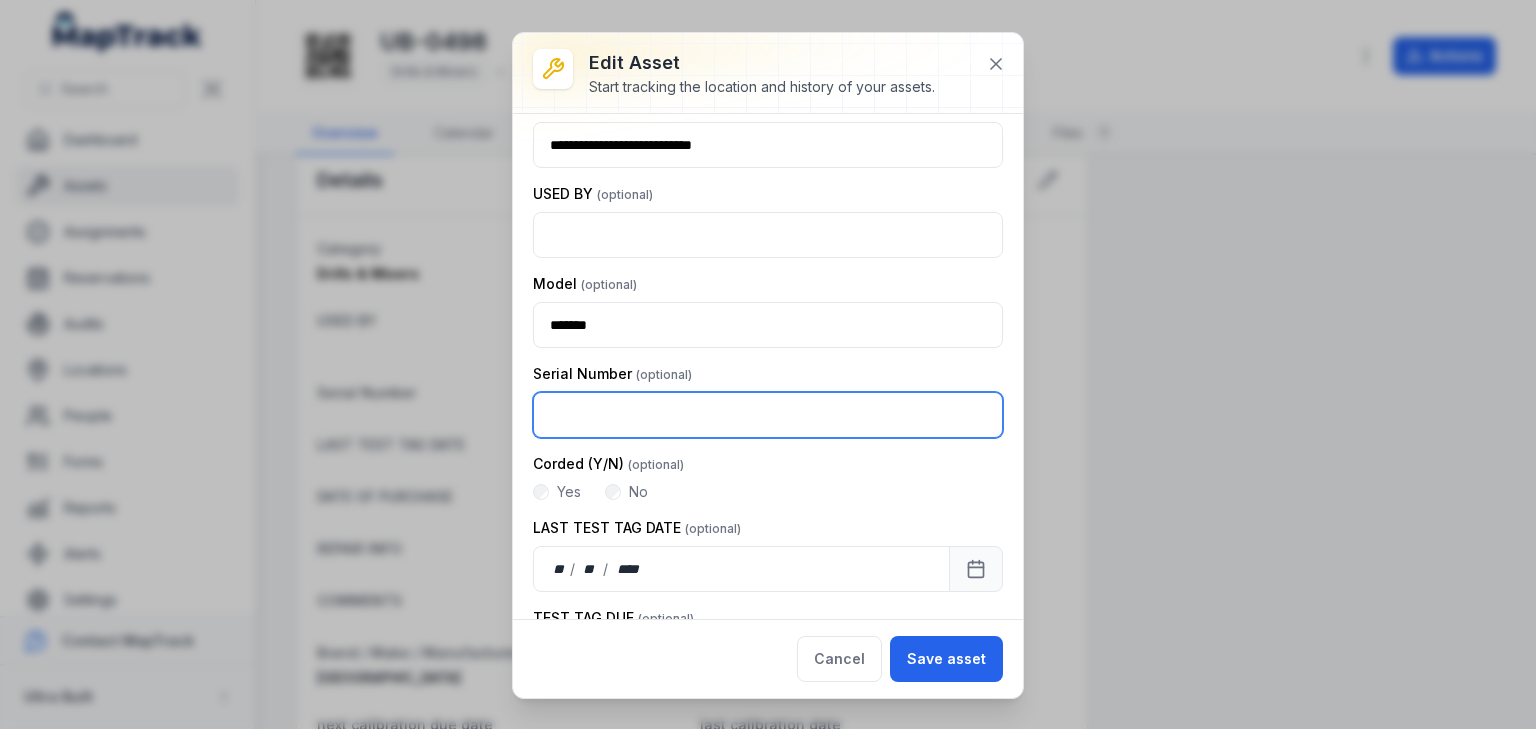 click at bounding box center [768, 415] 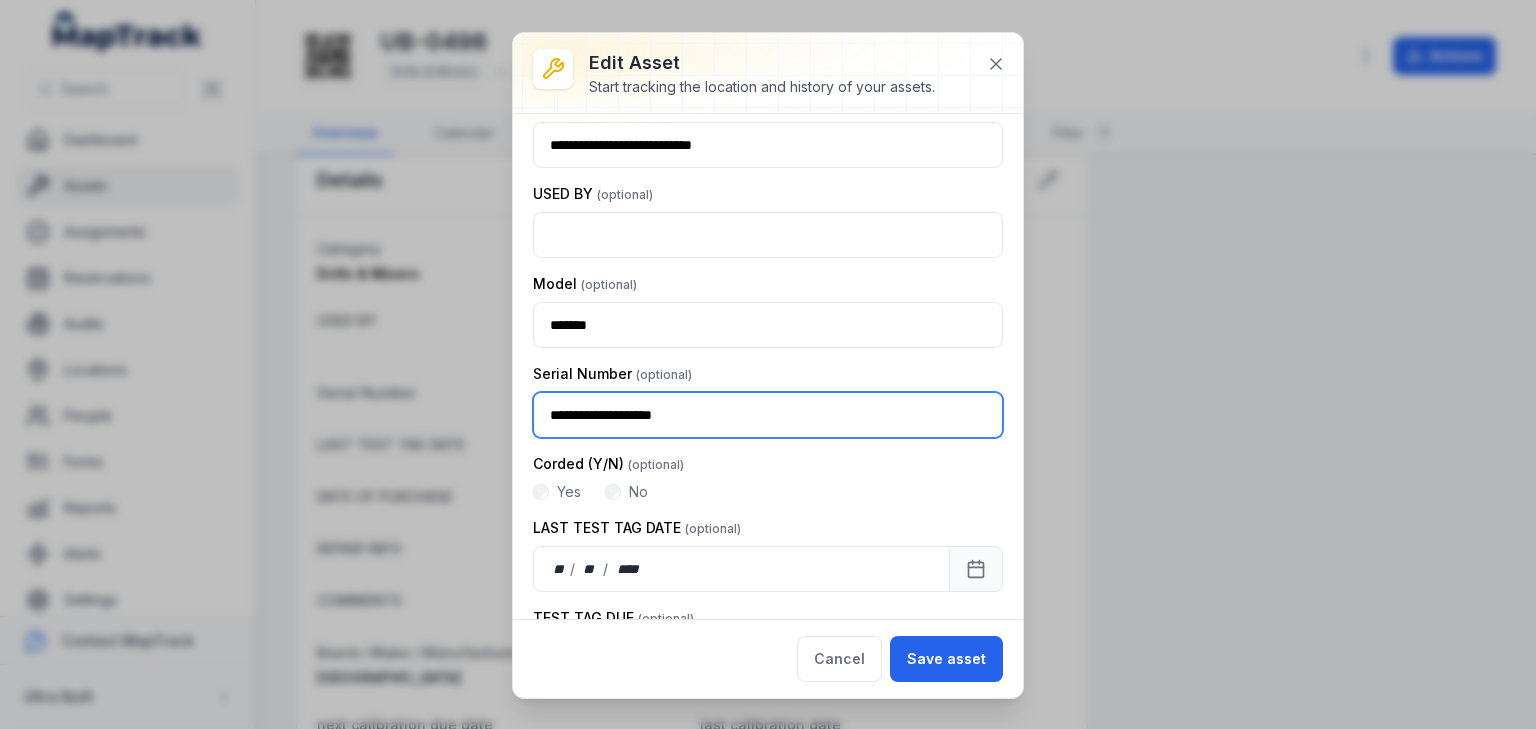 click on "**********" at bounding box center [768, 415] 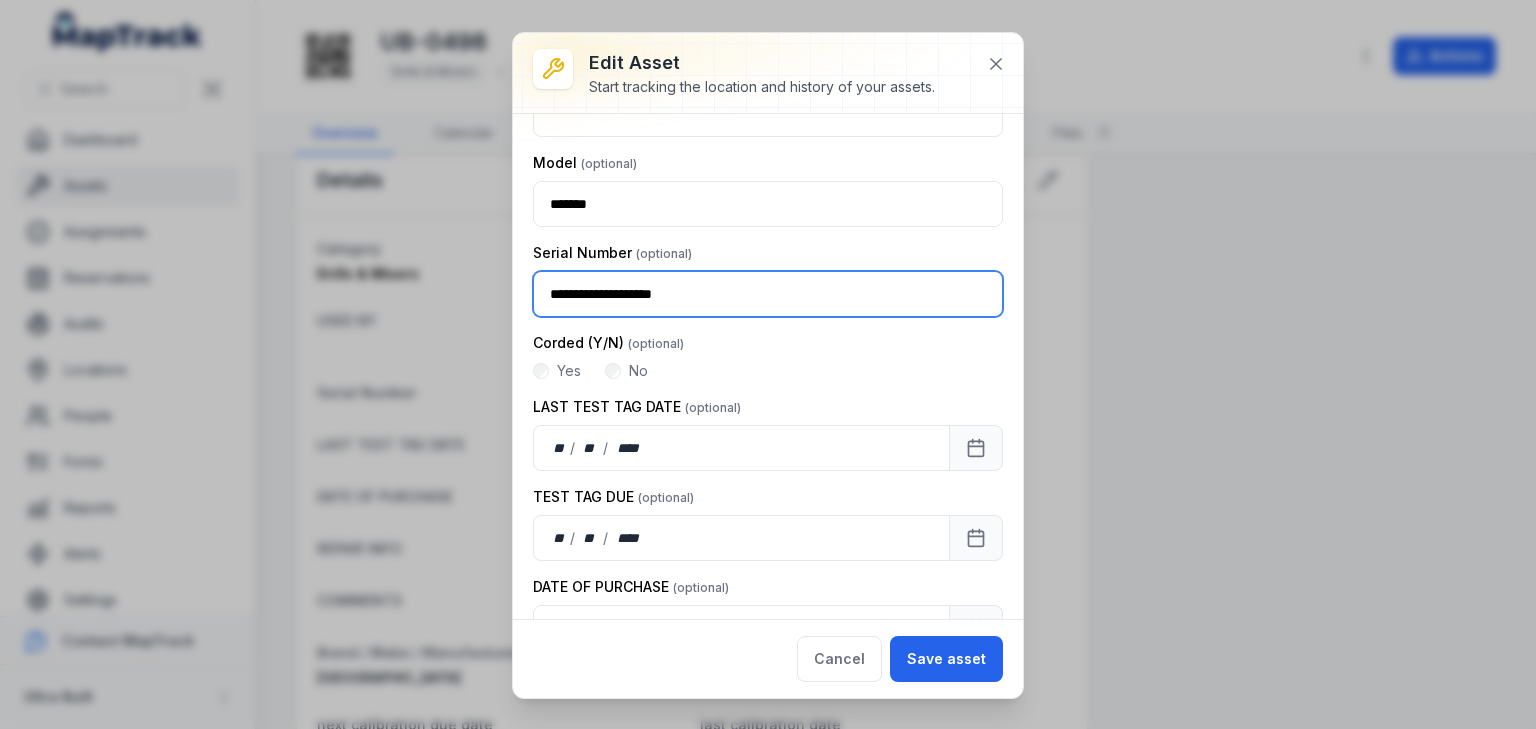 scroll, scrollTop: 320, scrollLeft: 0, axis: vertical 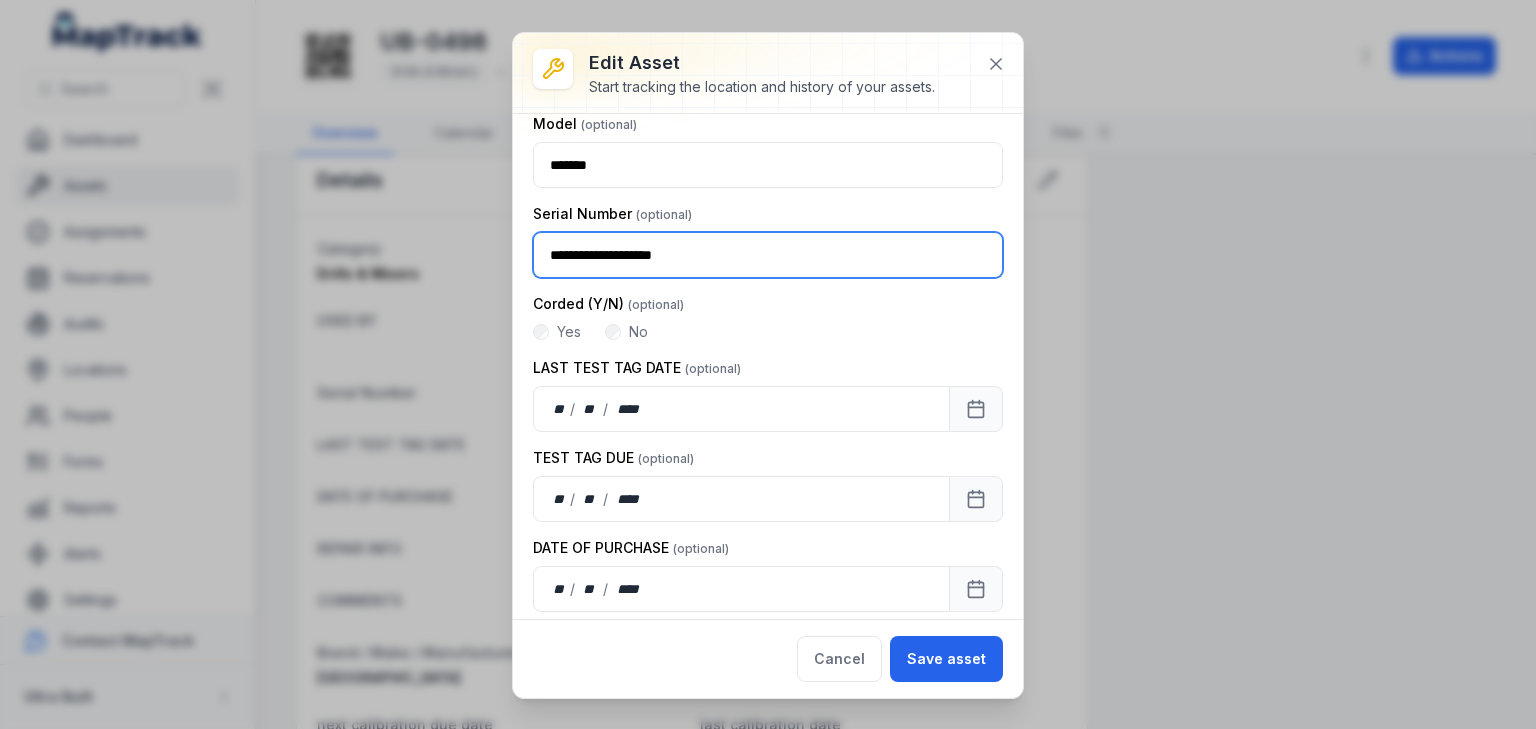type on "**********" 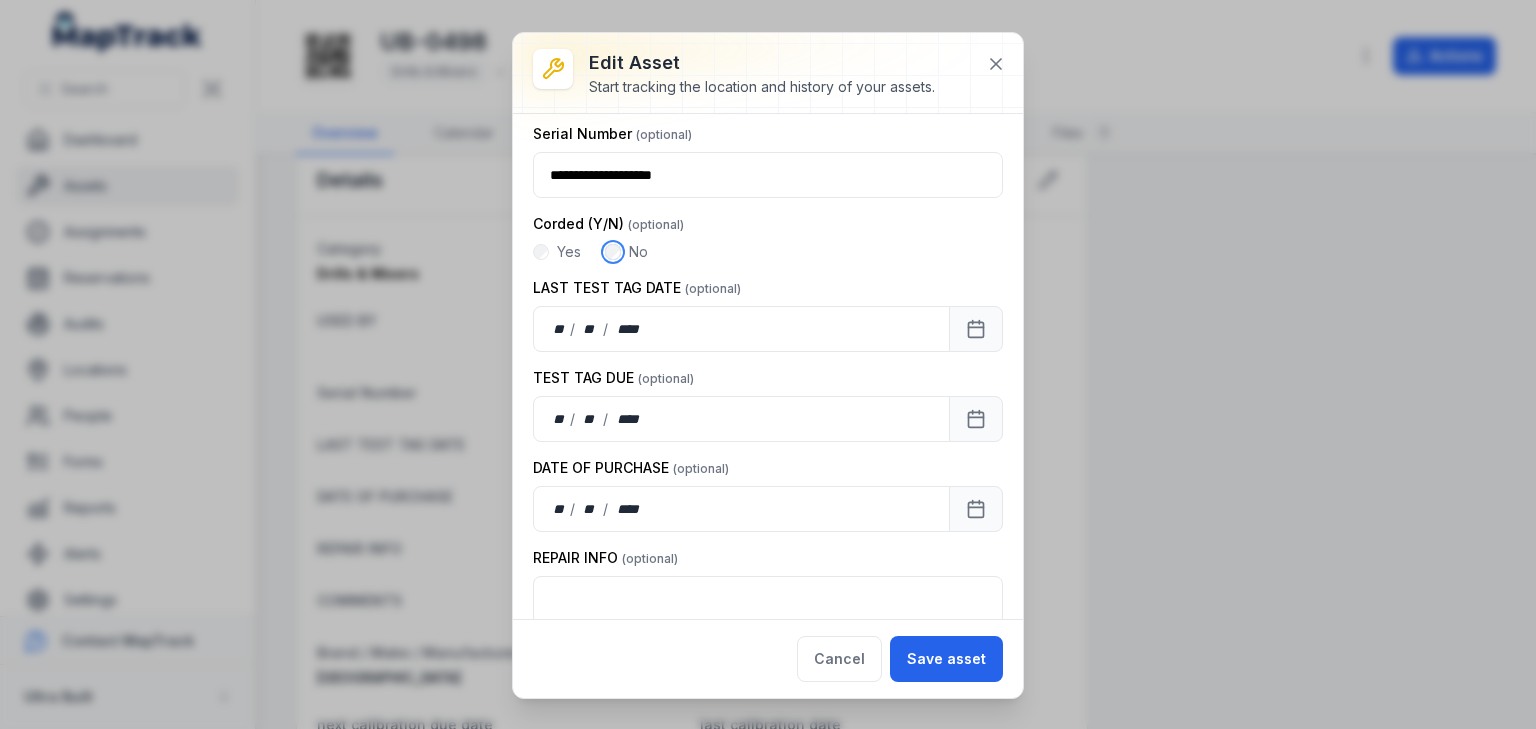 scroll, scrollTop: 480, scrollLeft: 0, axis: vertical 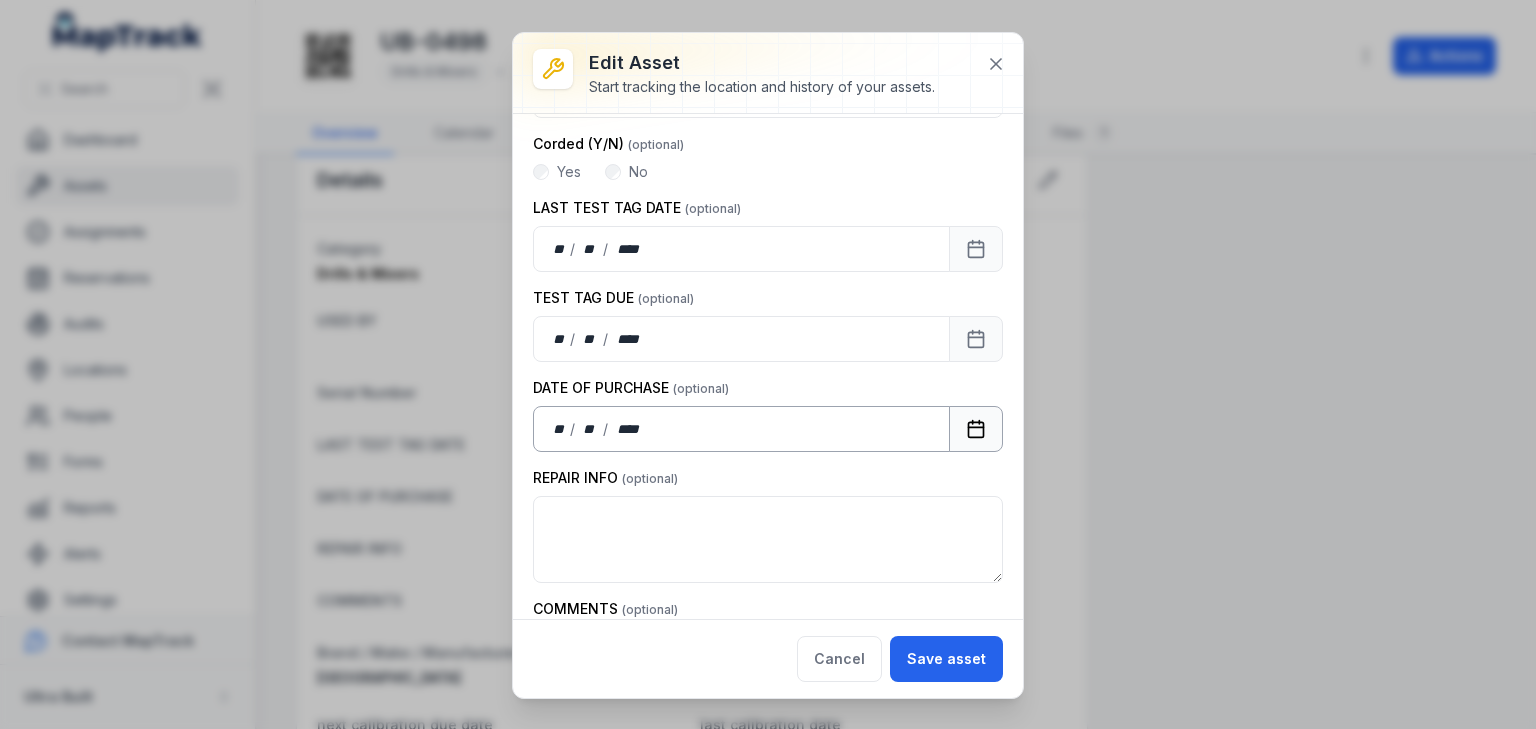 click 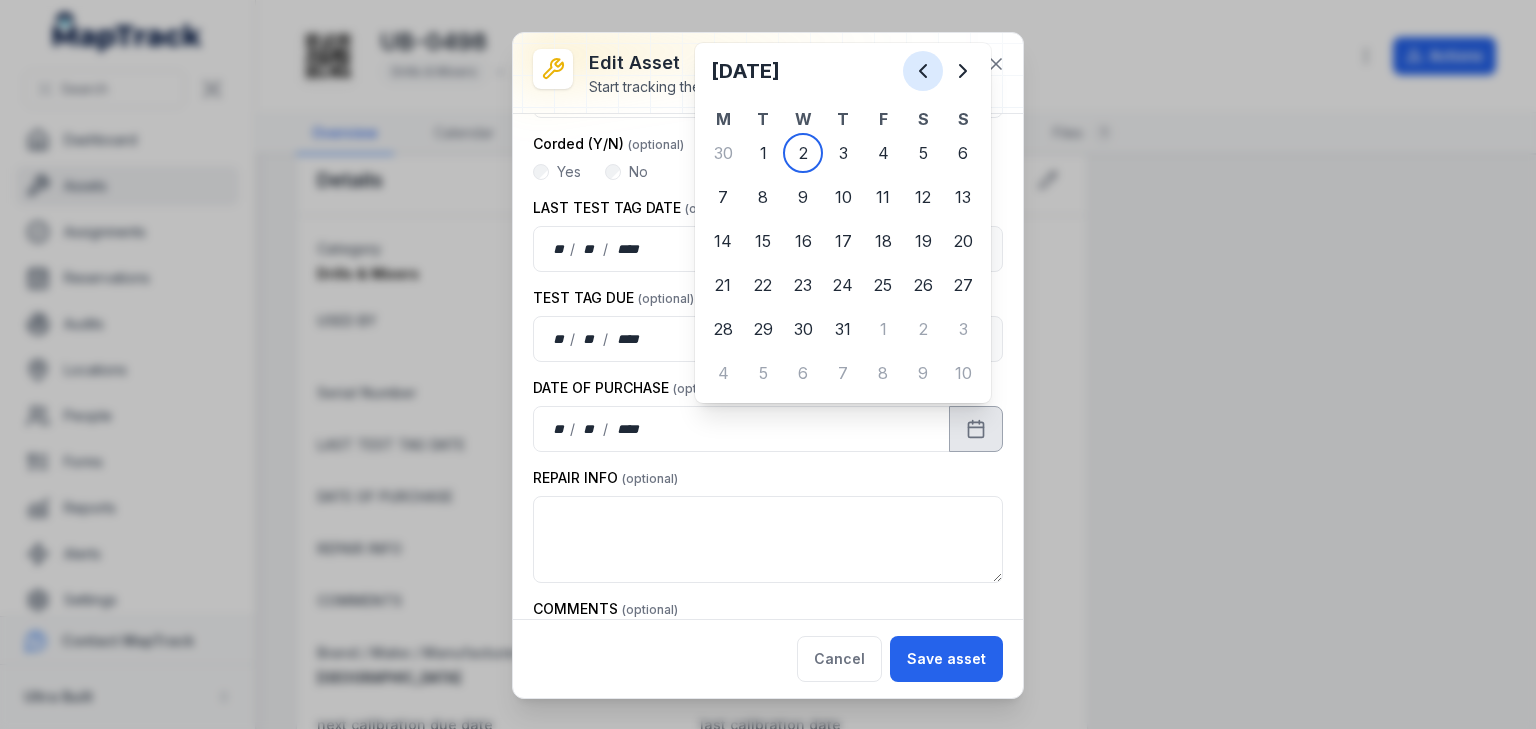 click 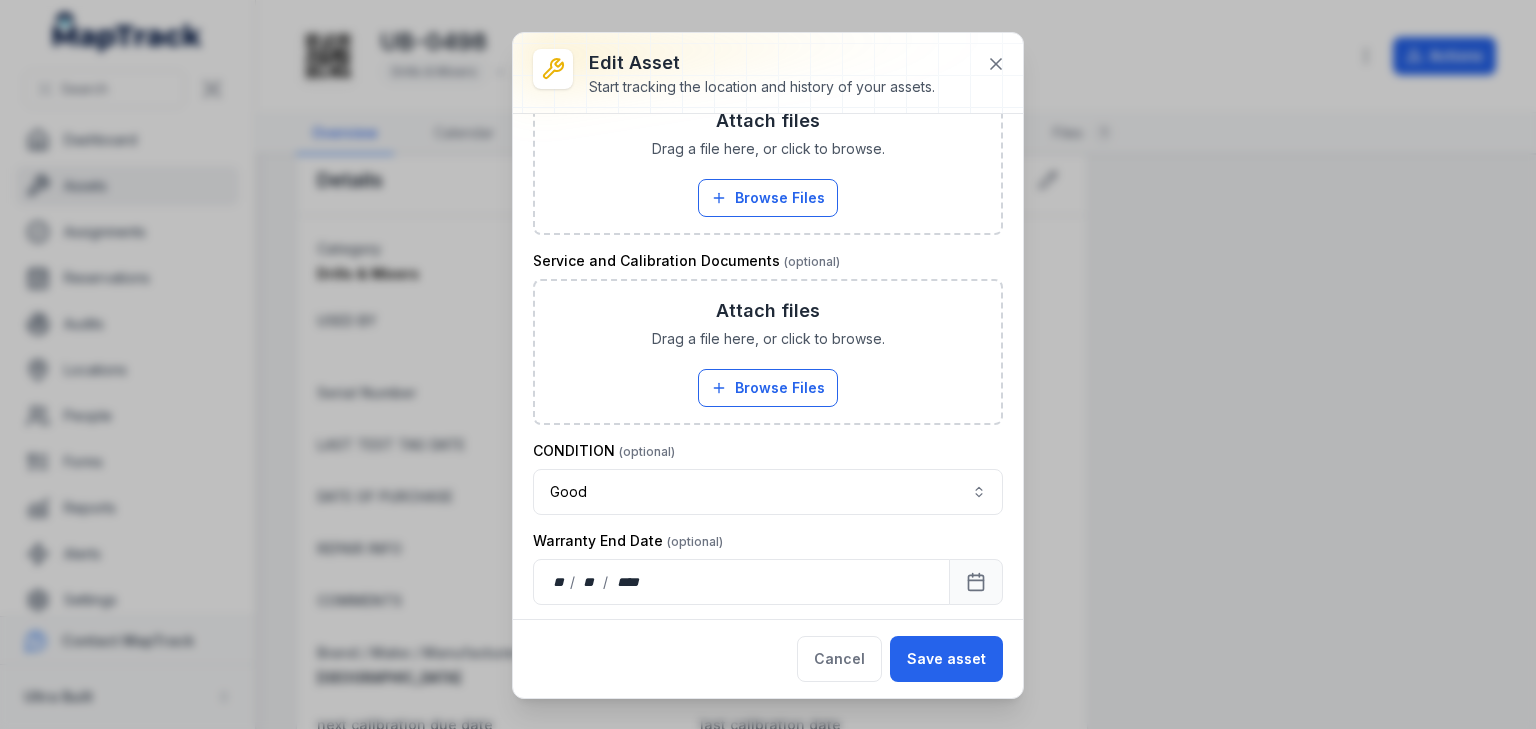 scroll, scrollTop: 1695, scrollLeft: 0, axis: vertical 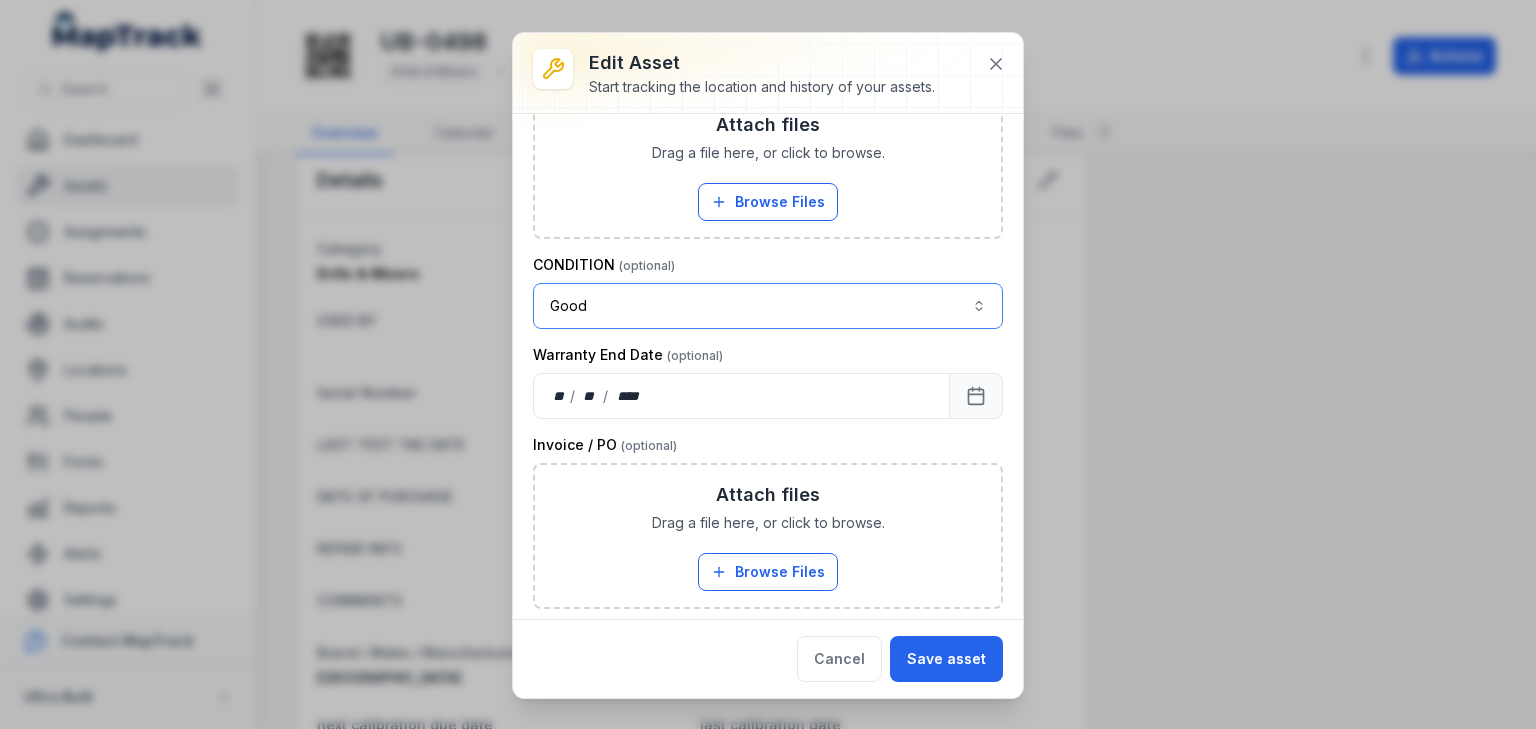 click on "Good ****" at bounding box center (768, 306) 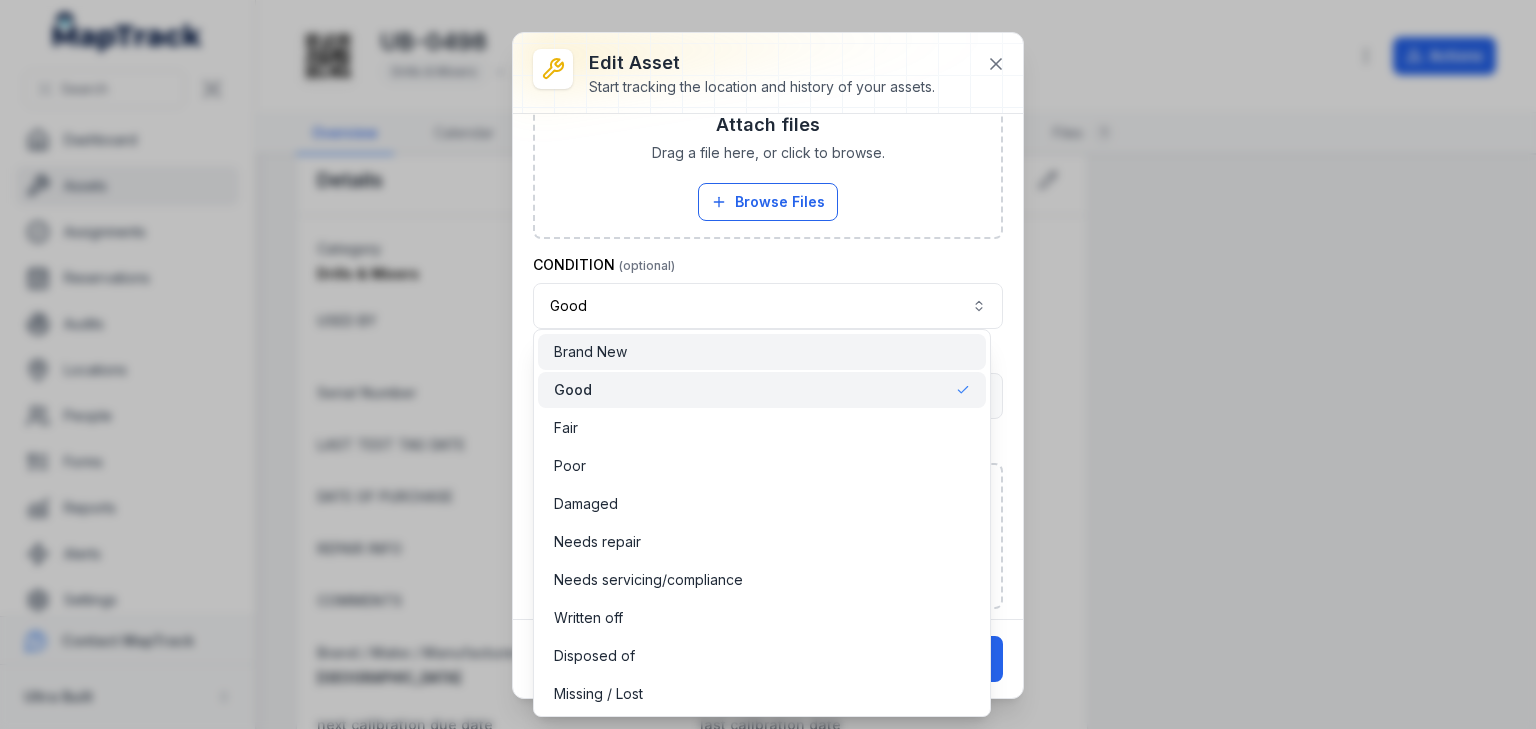click on "Brand New" at bounding box center (762, 352) 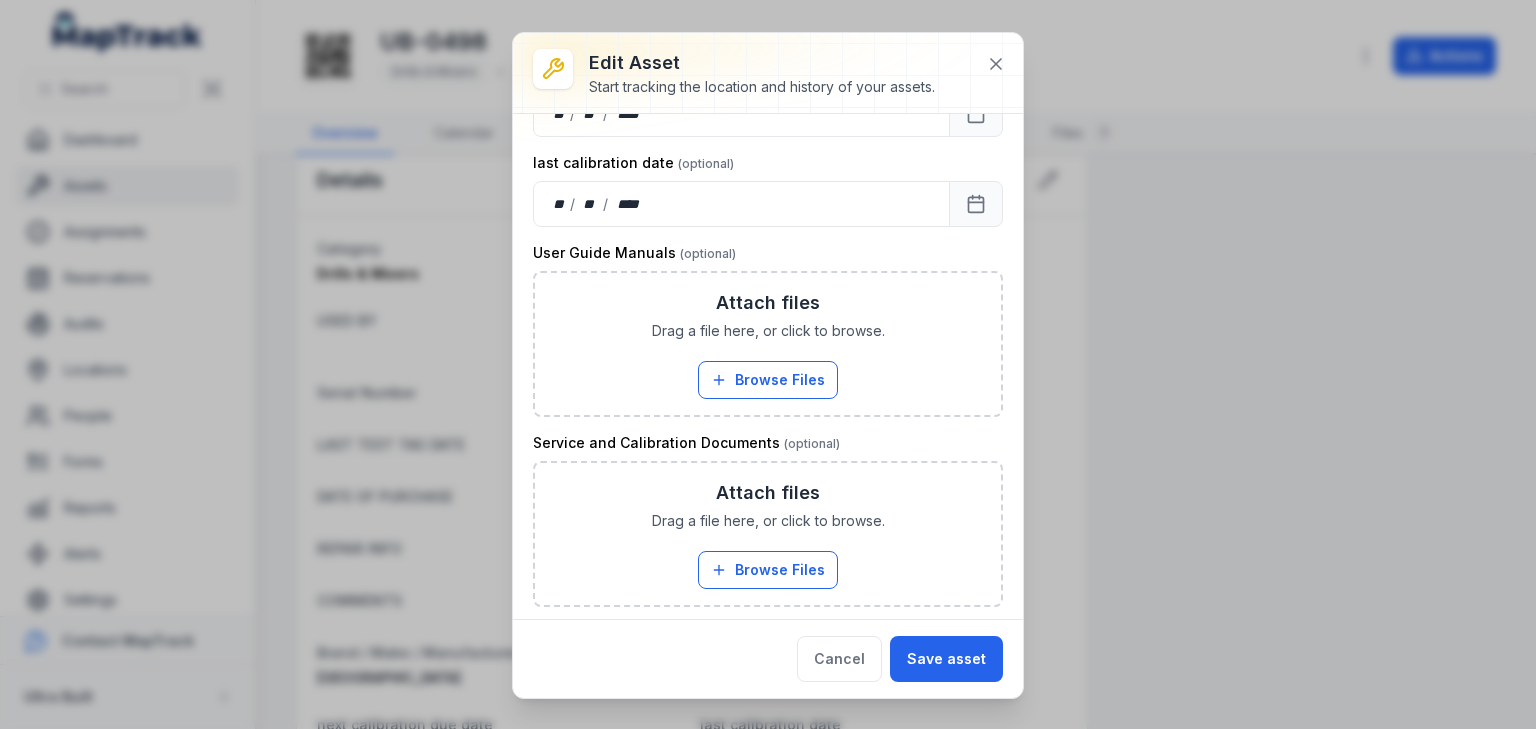 scroll, scrollTop: 1135, scrollLeft: 0, axis: vertical 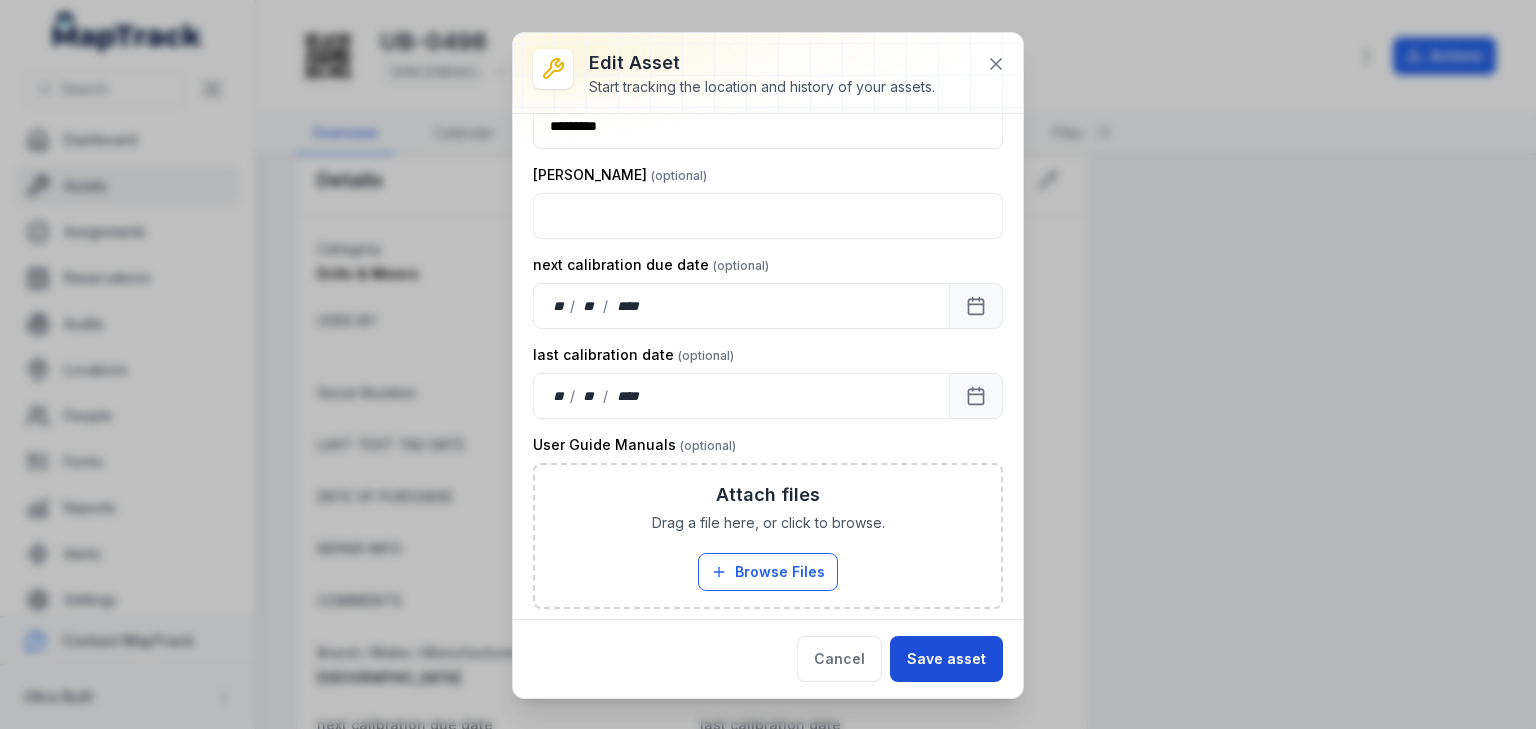click on "Save asset" at bounding box center (946, 659) 